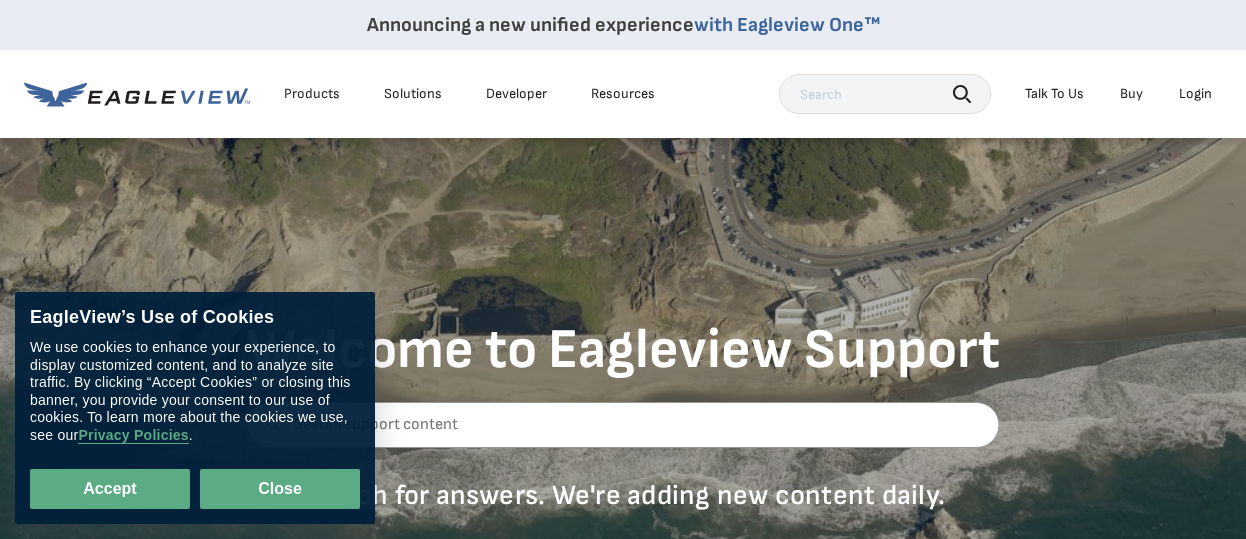 scroll, scrollTop: 0, scrollLeft: 0, axis: both 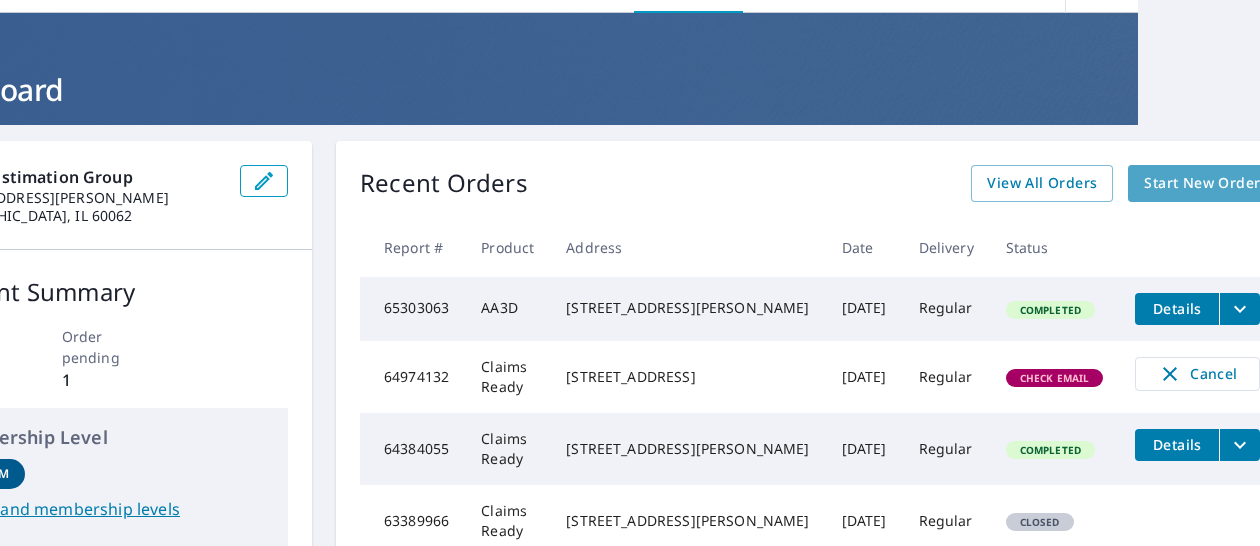 click on "Start New Order" at bounding box center [1202, 183] 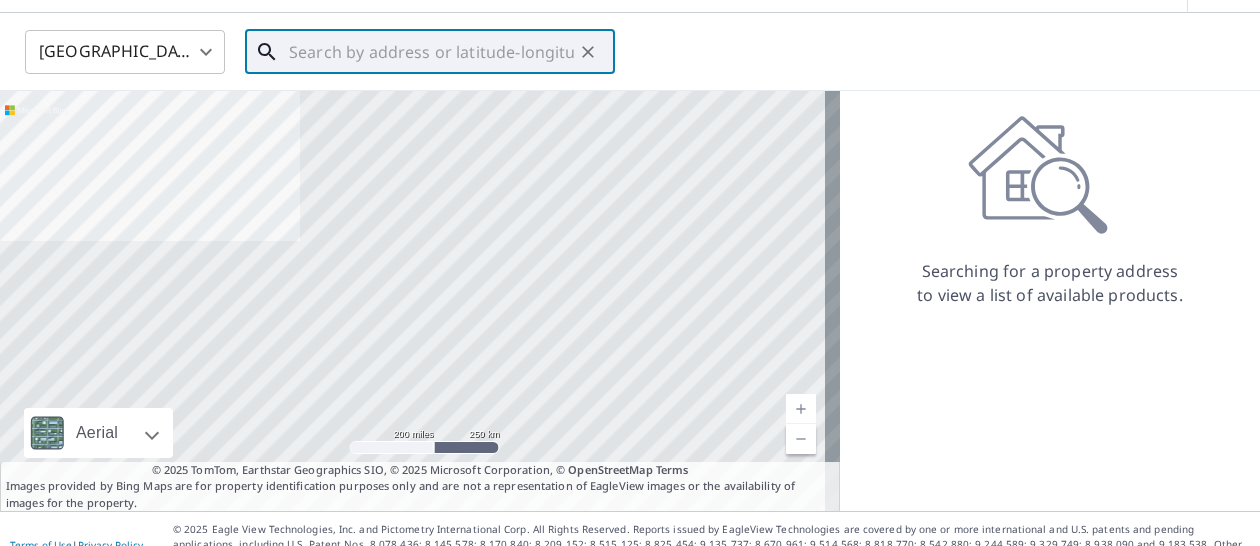 click at bounding box center (431, 52) 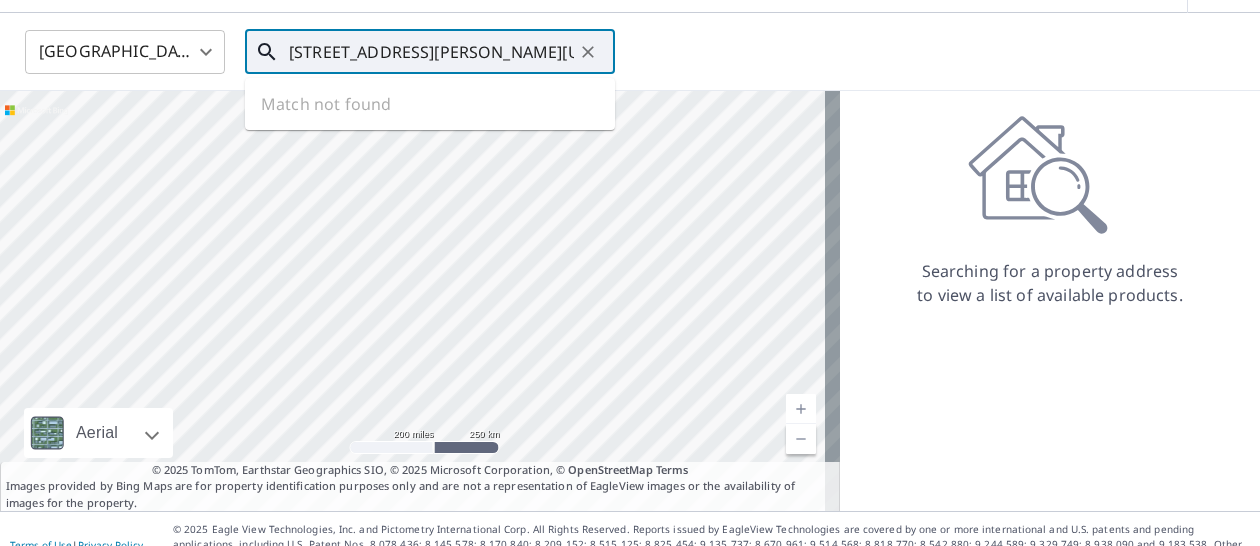 scroll, scrollTop: 0, scrollLeft: 95, axis: horizontal 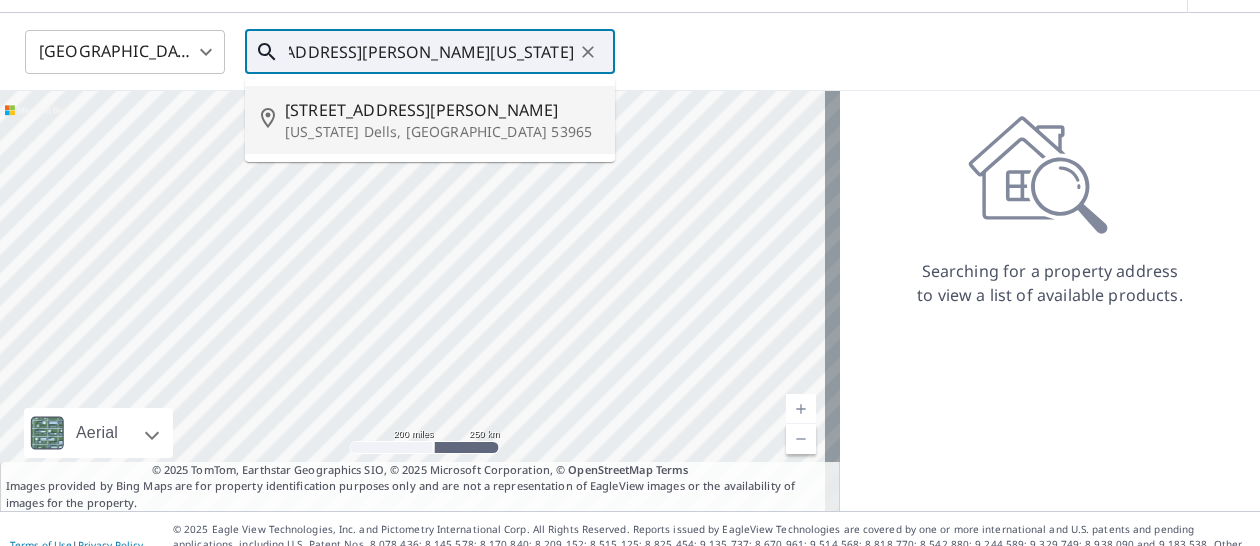 click on "Wisconsin Dells, WI 53965" at bounding box center (442, 132) 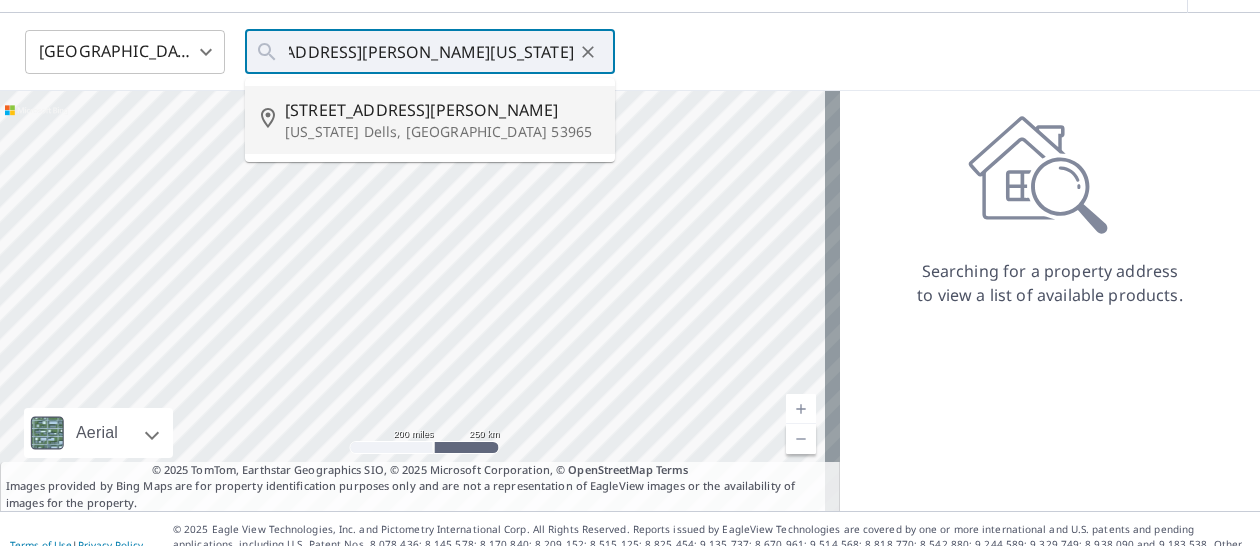 type on "330 S Burritt Ave Wisconsin Dells, WI 53965" 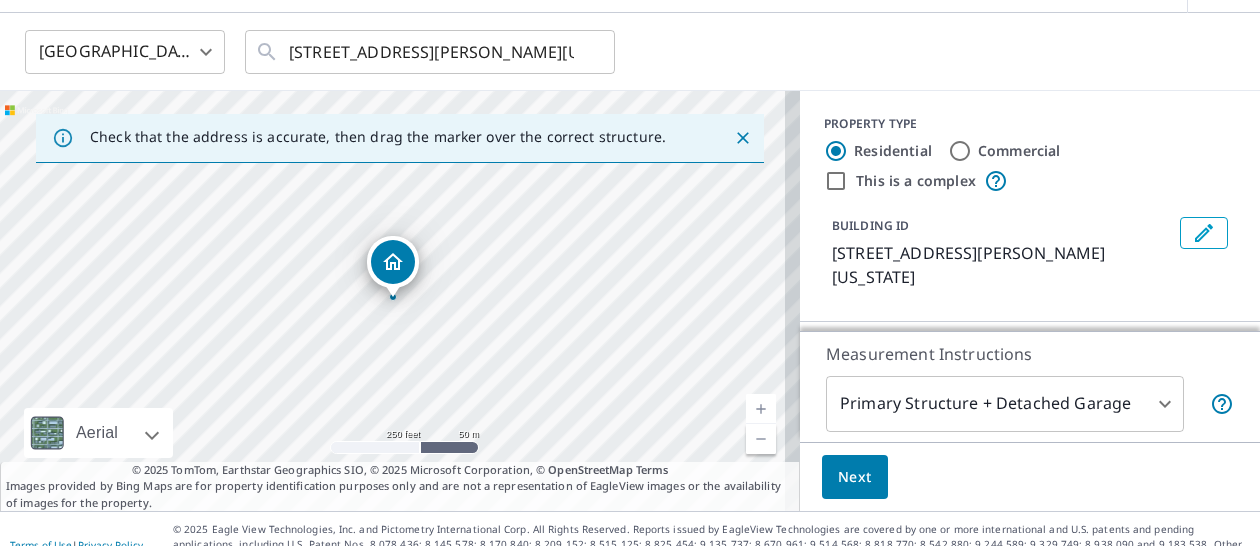 click at bounding box center [393, 297] 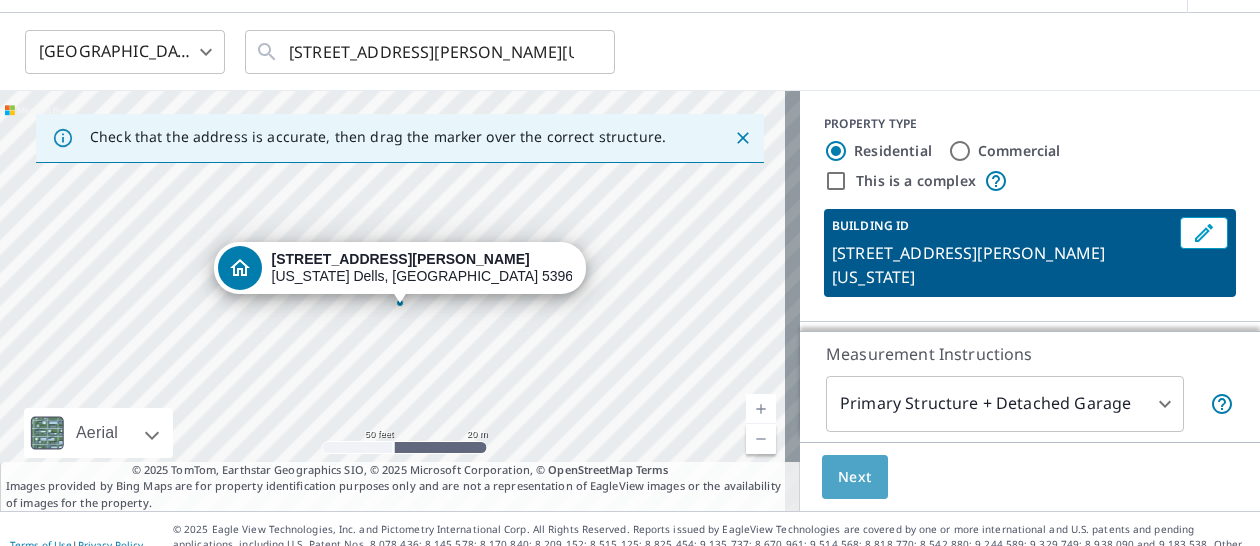 click on "Next" at bounding box center (855, 477) 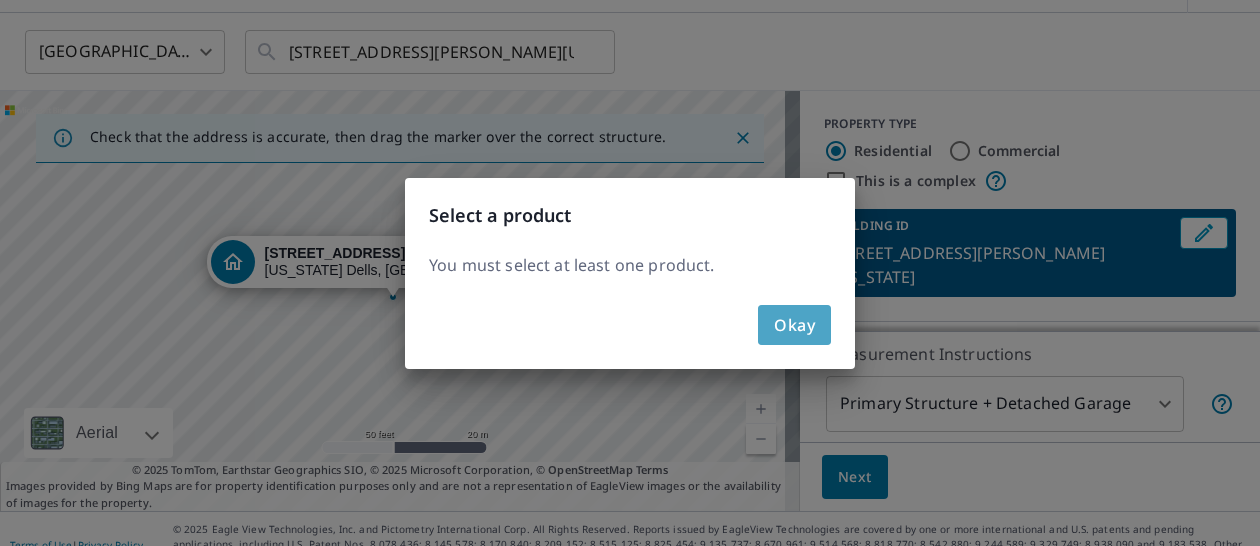 click on "Okay" 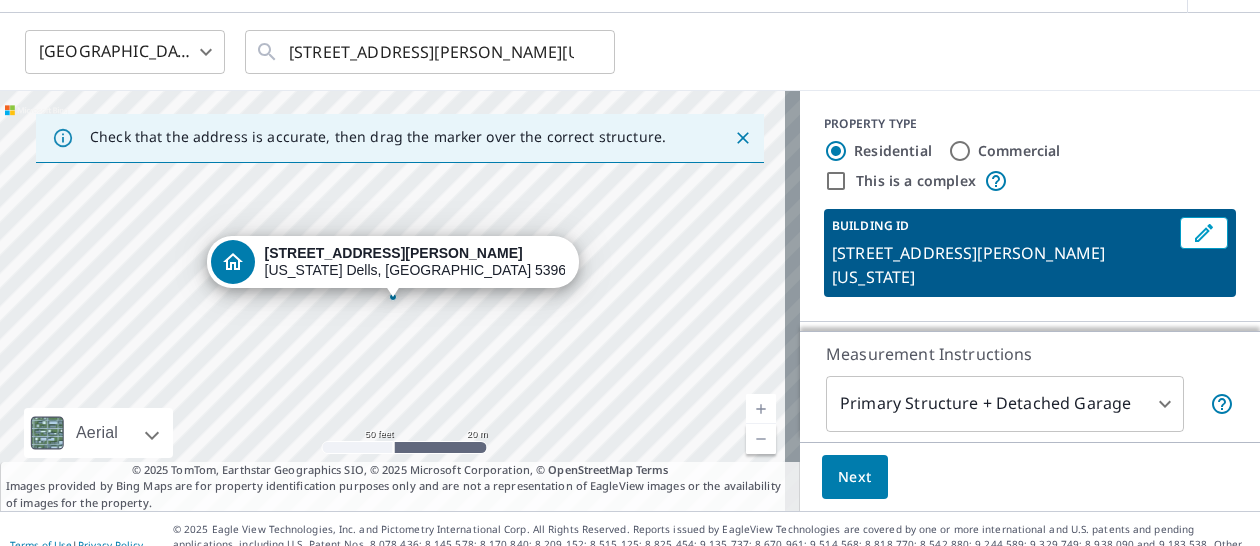scroll, scrollTop: 76, scrollLeft: 0, axis: vertical 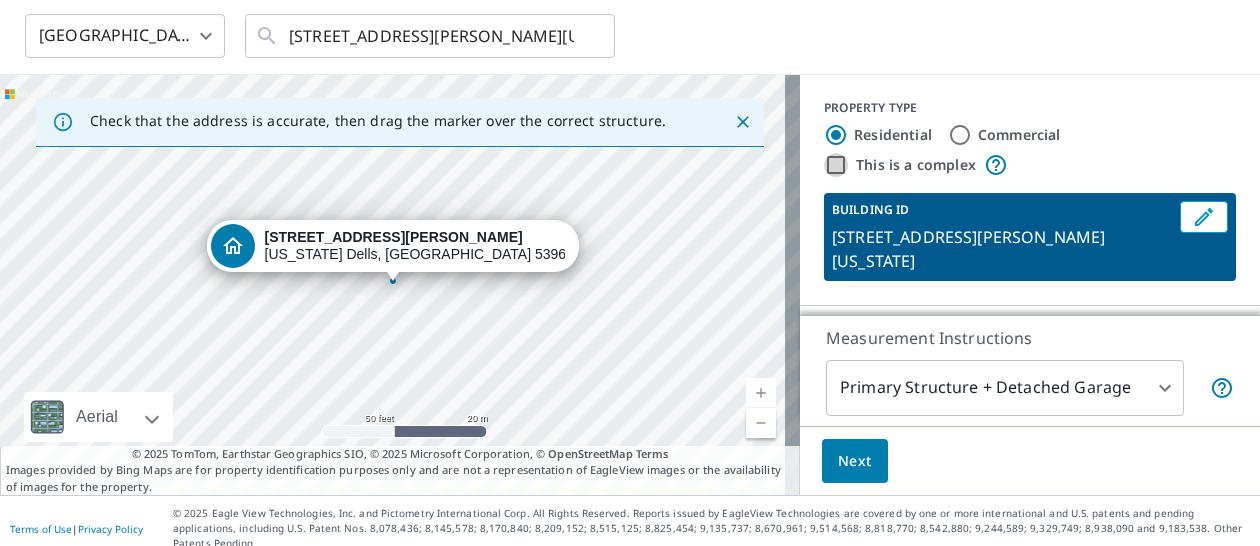 click on "This is a complex" at bounding box center [836, 165] 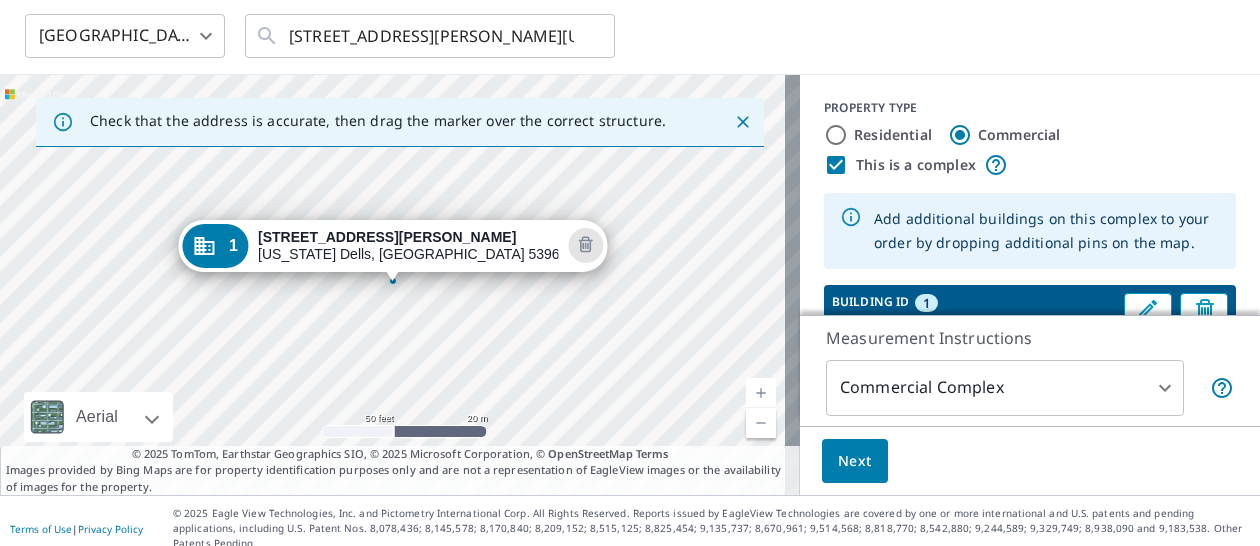 click on "Residential" at bounding box center (836, 135) 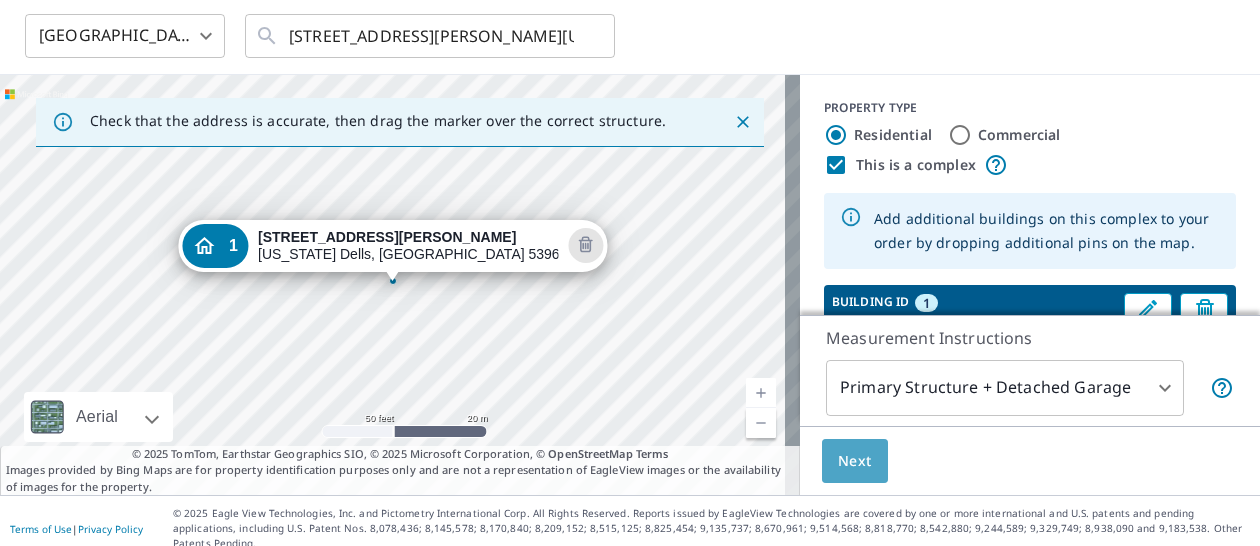click on "Next" at bounding box center [855, 461] 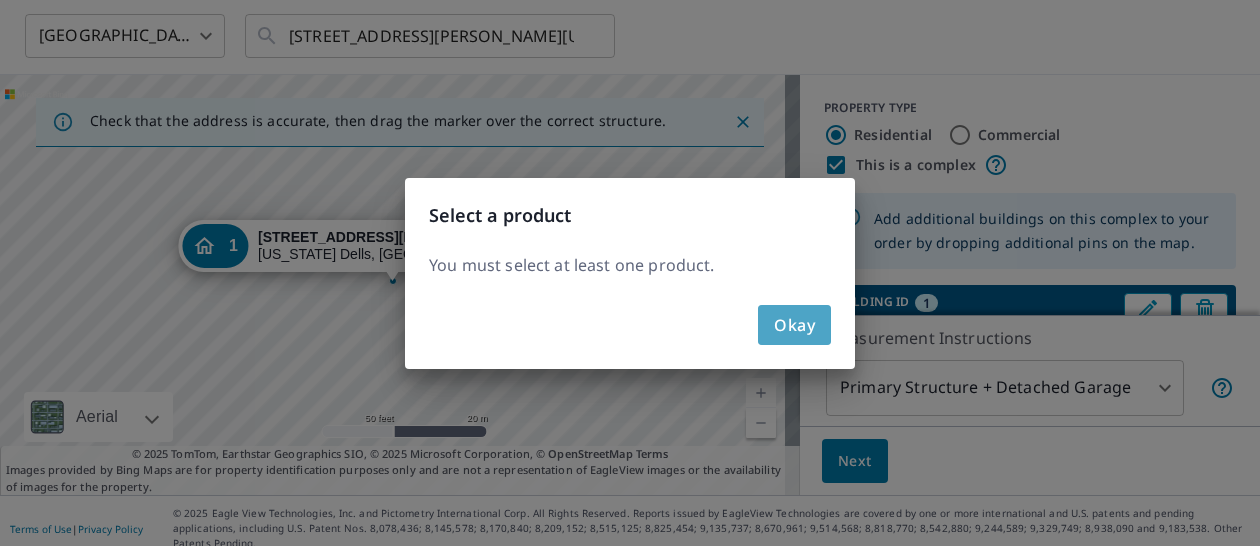 click on "Okay" at bounding box center [794, 325] 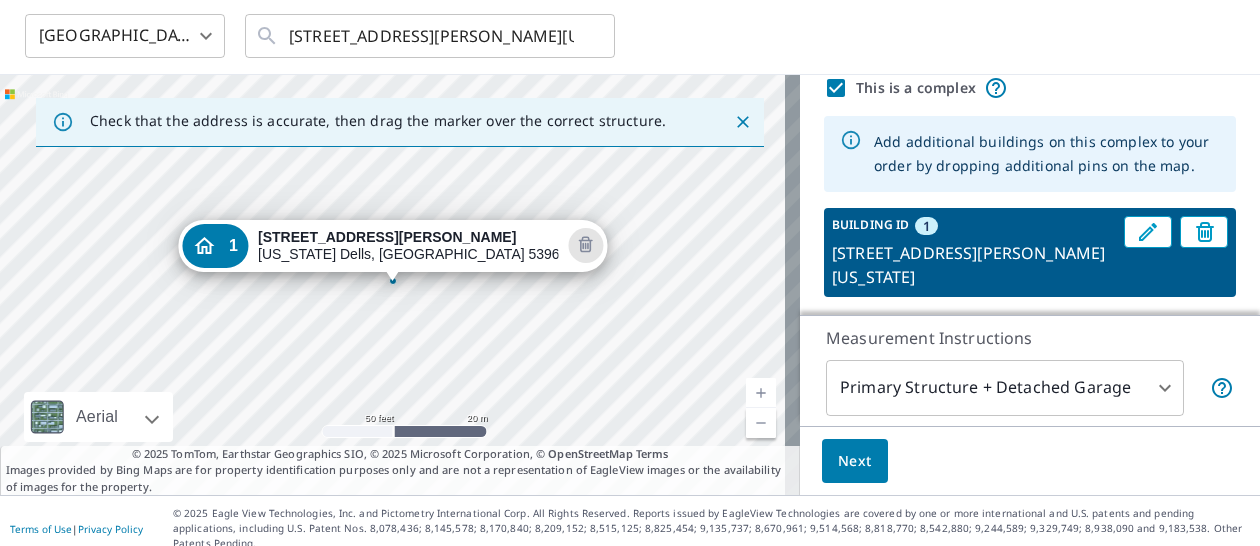 scroll, scrollTop: 79, scrollLeft: 0, axis: vertical 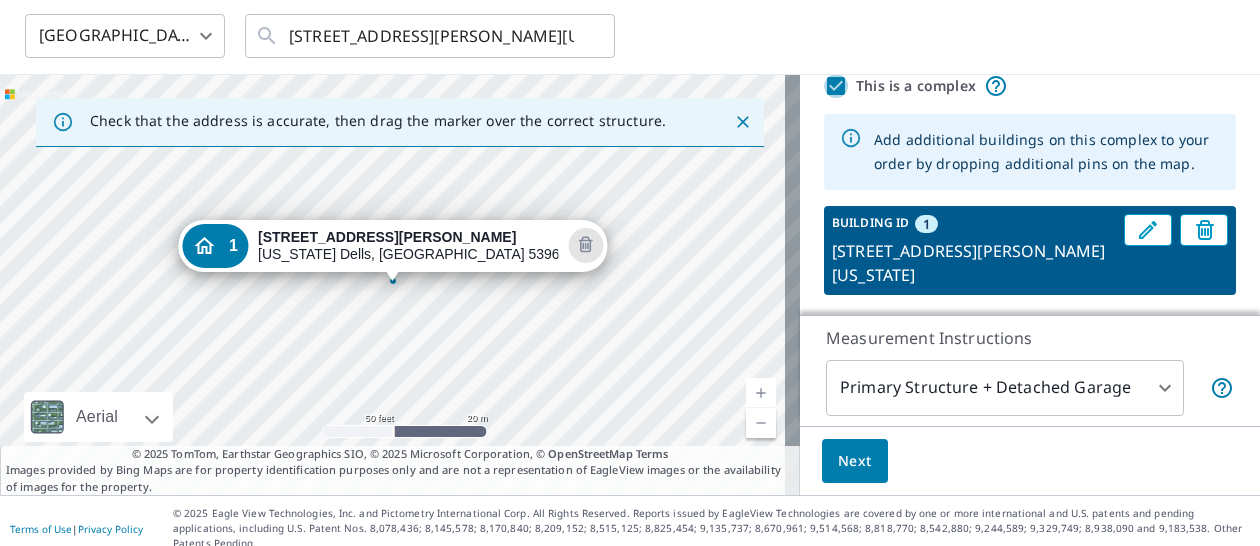 click on "This is a complex" at bounding box center [836, 86] 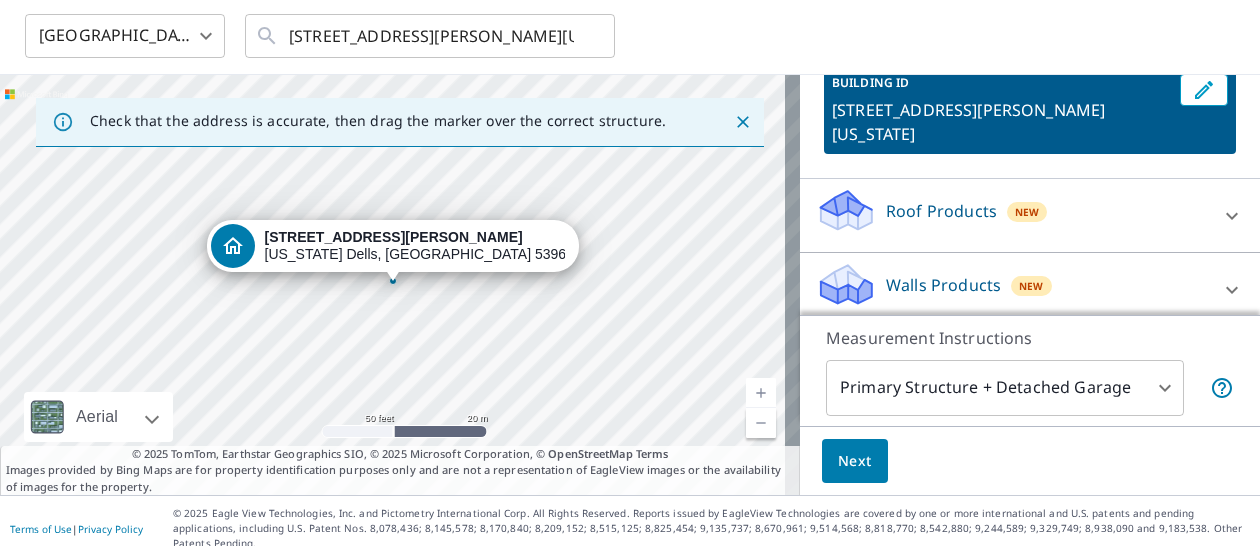 scroll, scrollTop: 128, scrollLeft: 0, axis: vertical 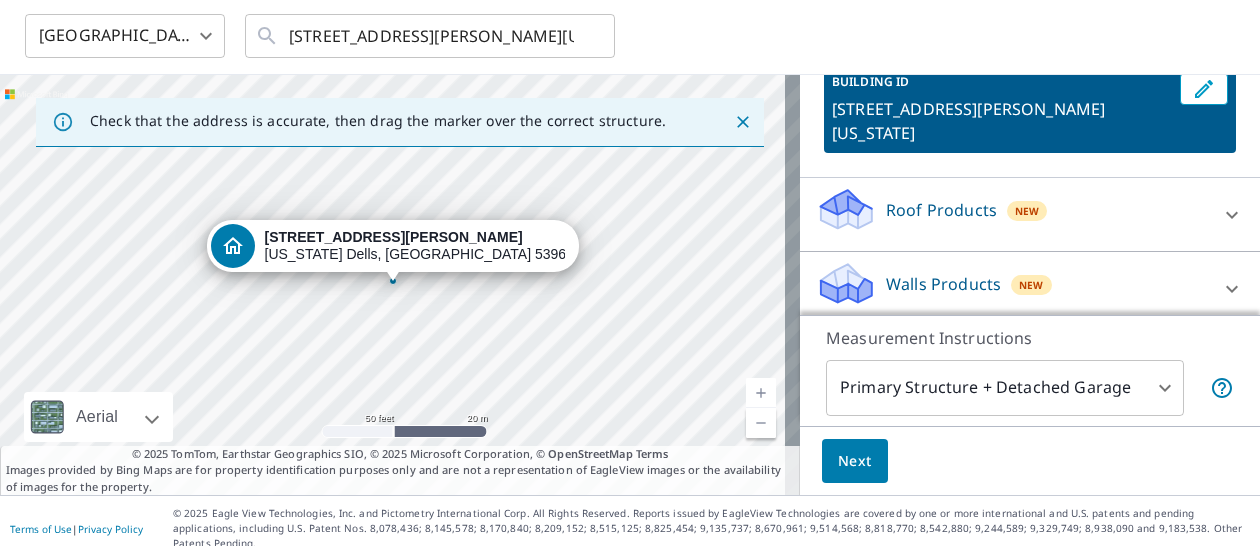 click on "Roof Products New" at bounding box center (1012, 214) 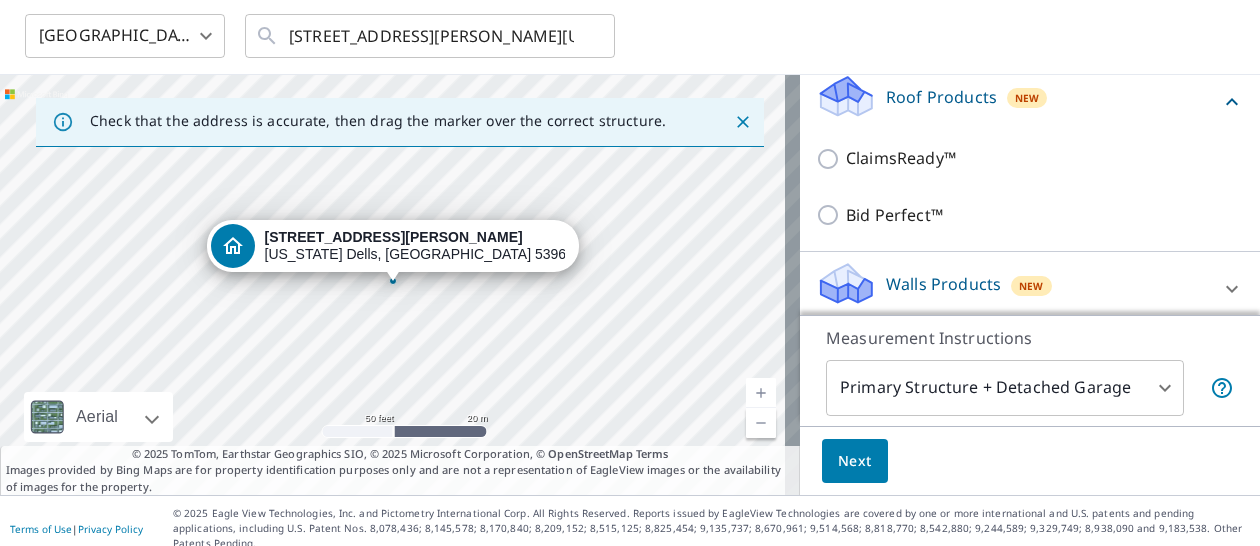 scroll, scrollTop: 252, scrollLeft: 0, axis: vertical 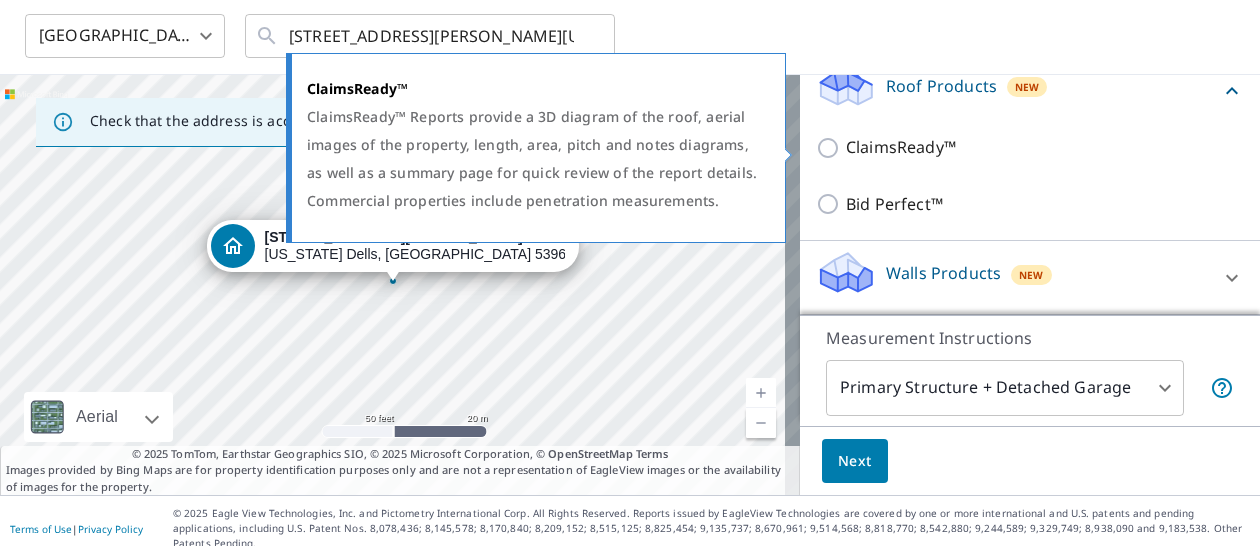 click on "ClaimsReady™" at bounding box center (901, 147) 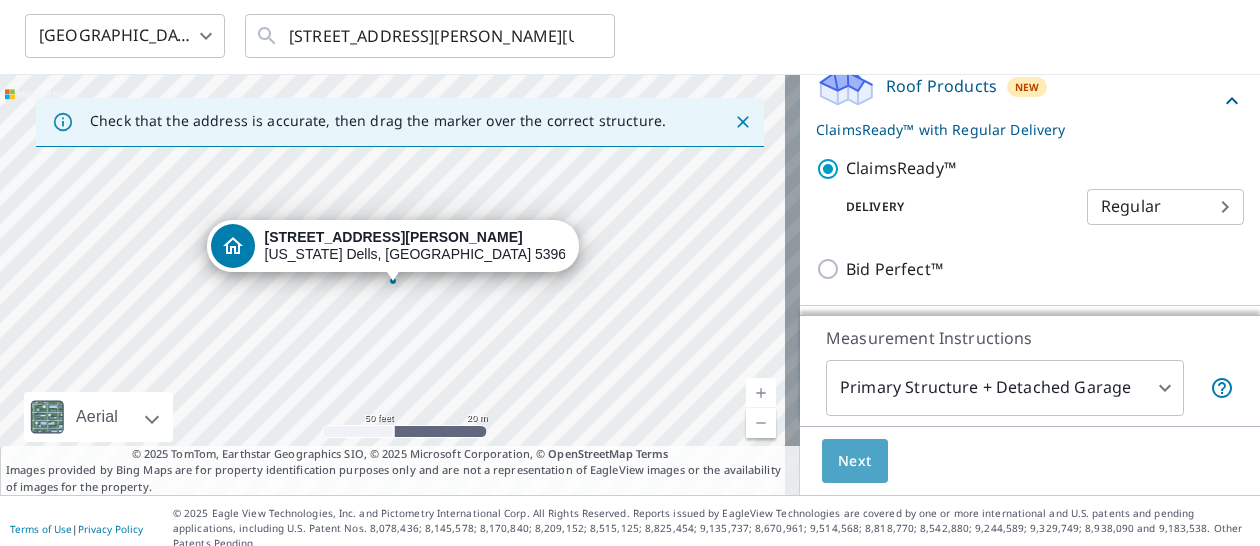 click on "Next" at bounding box center (855, 461) 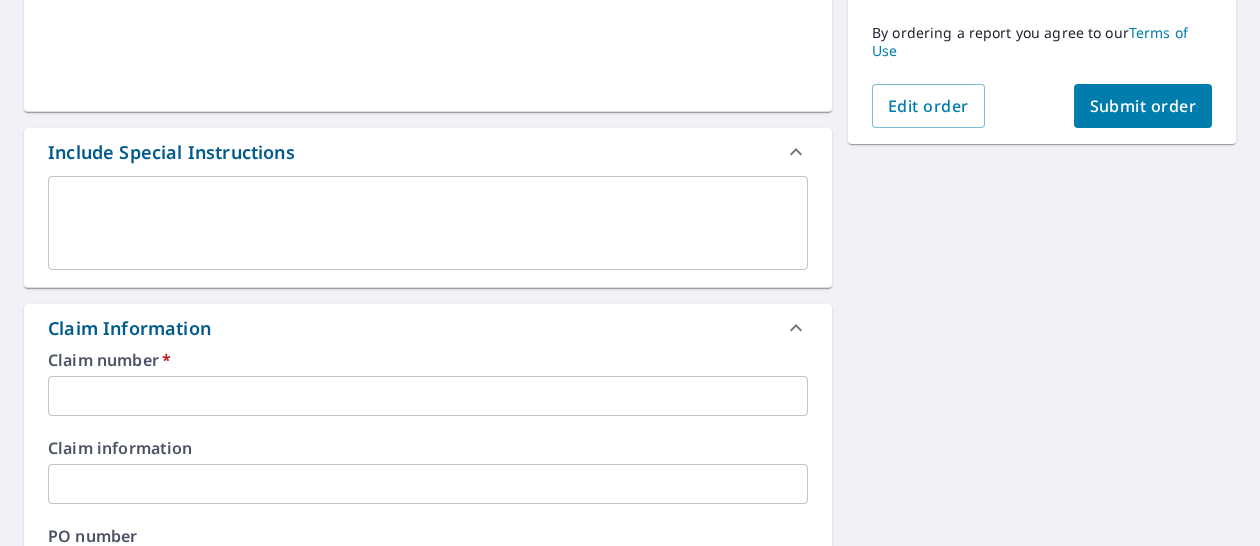 scroll, scrollTop: 378, scrollLeft: 0, axis: vertical 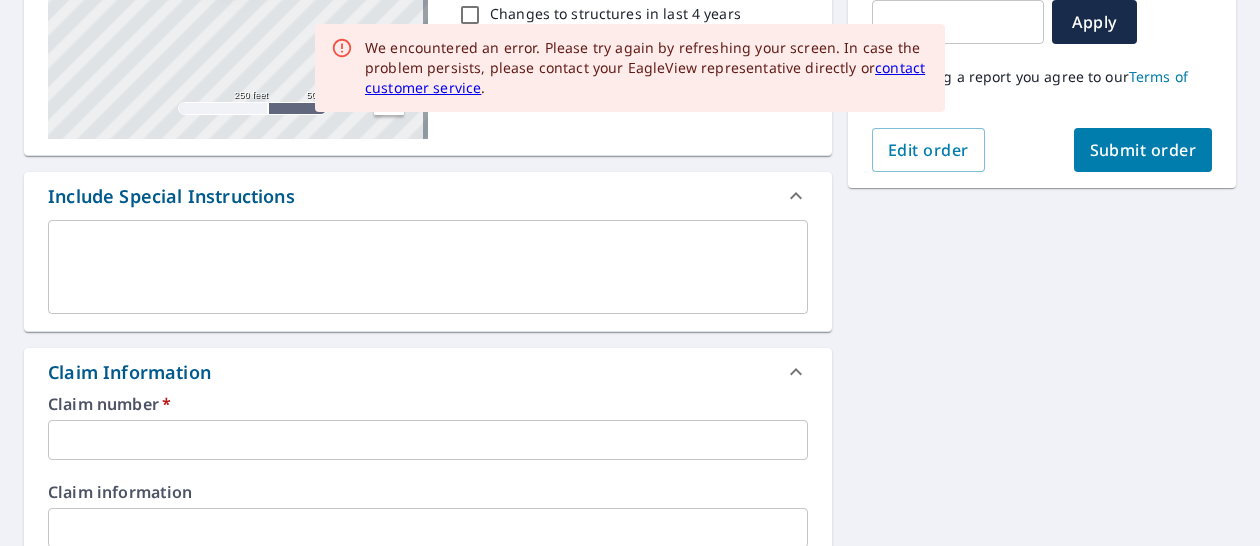 click at bounding box center [428, 440] 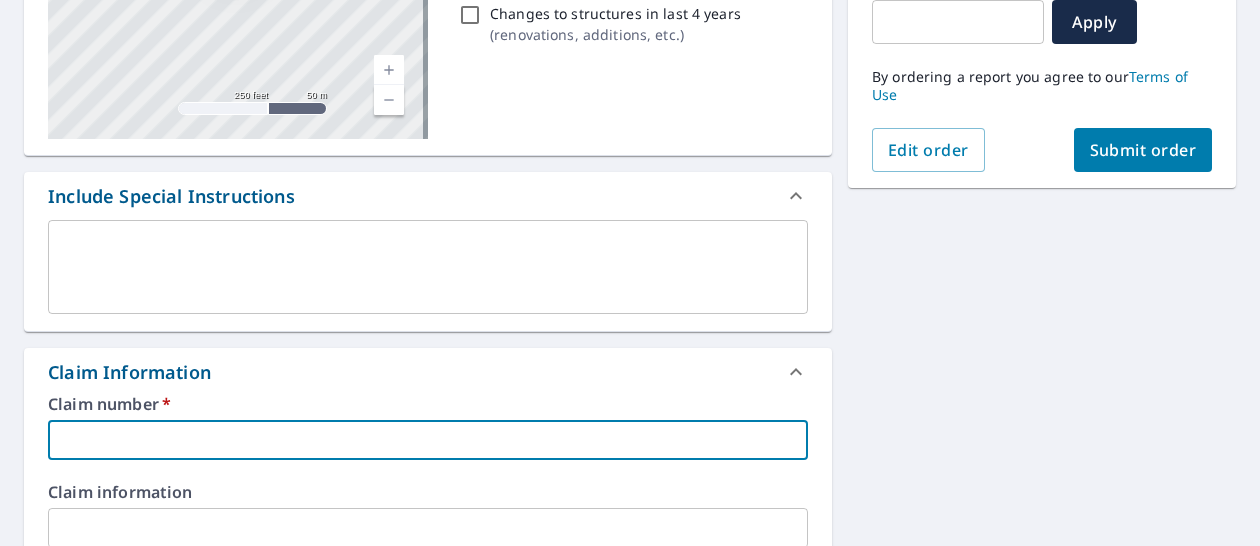 click at bounding box center [428, 440] 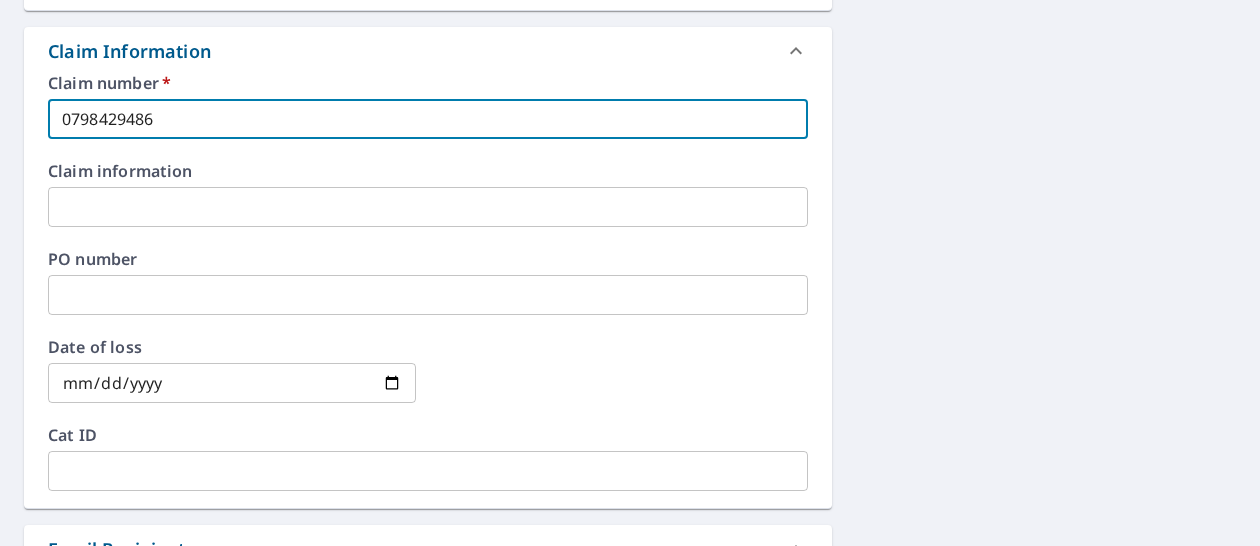 scroll, scrollTop: 706, scrollLeft: 0, axis: vertical 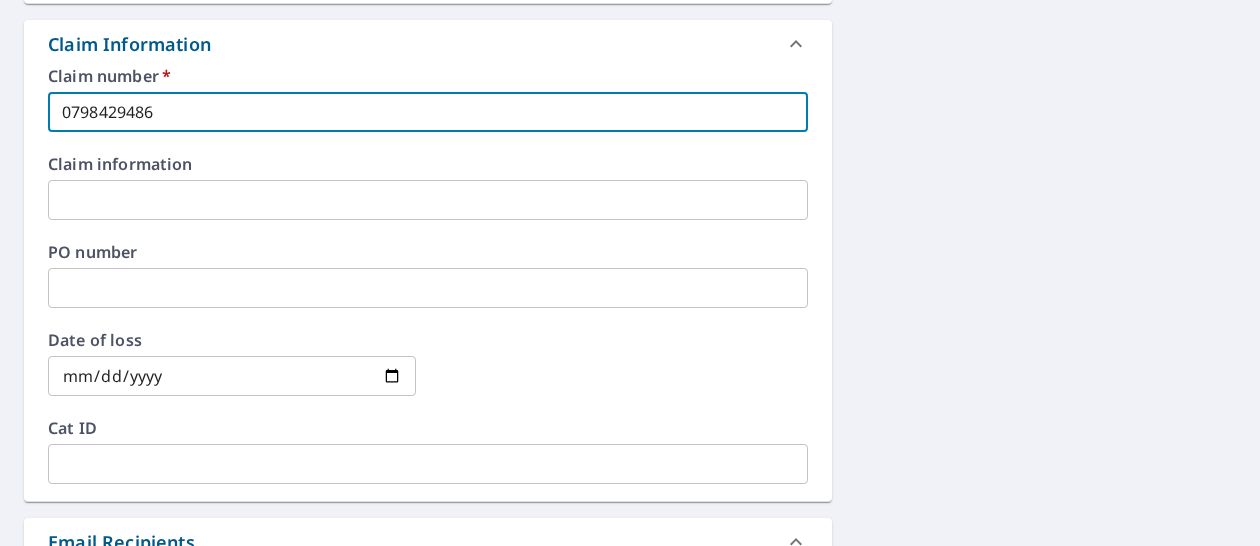 type on "0798429486" 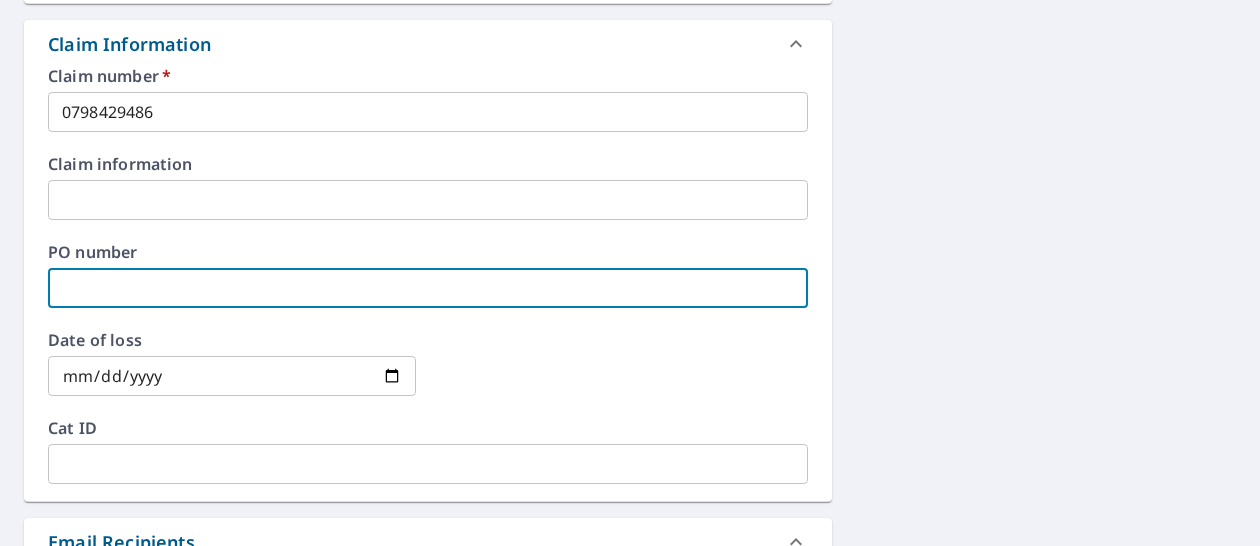 click at bounding box center [428, 288] 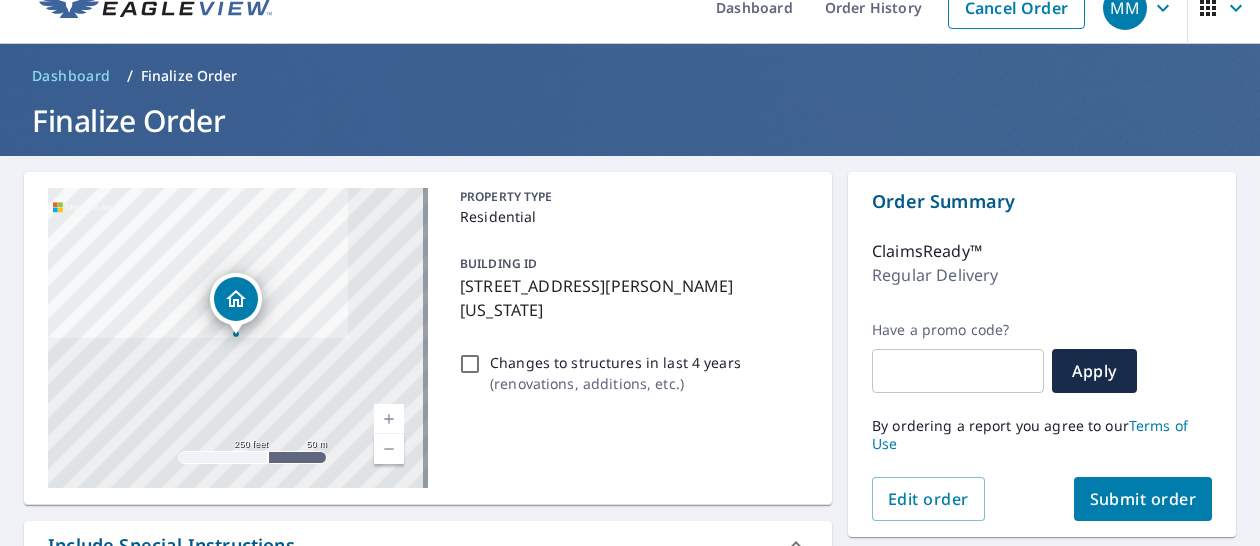scroll, scrollTop: 21, scrollLeft: 0, axis: vertical 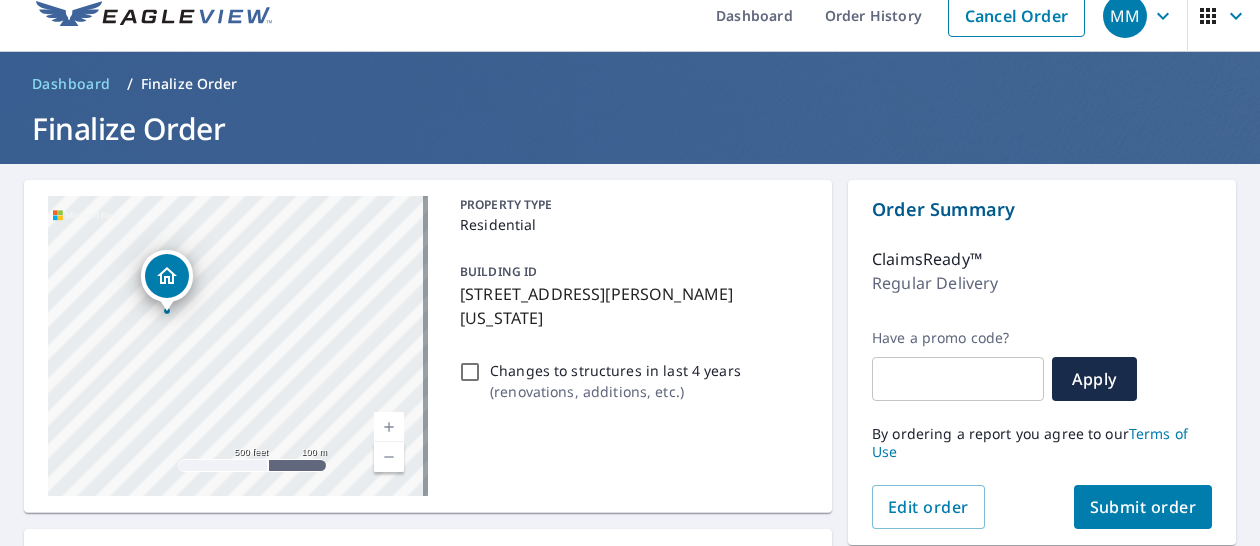 click on "Submit order" at bounding box center [1143, 507] 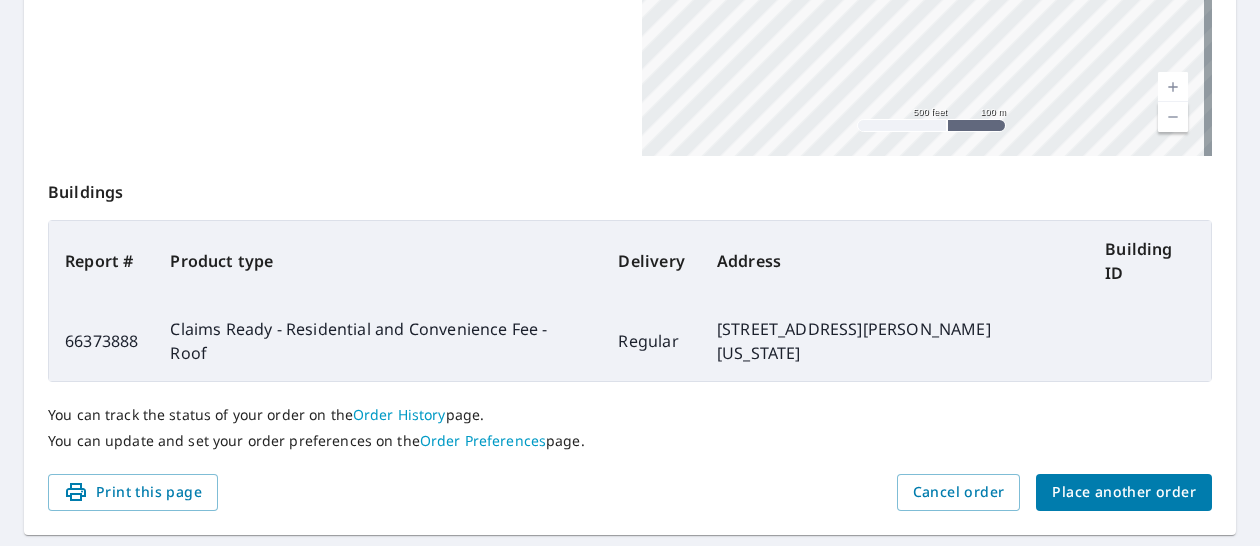 scroll, scrollTop: 629, scrollLeft: 0, axis: vertical 